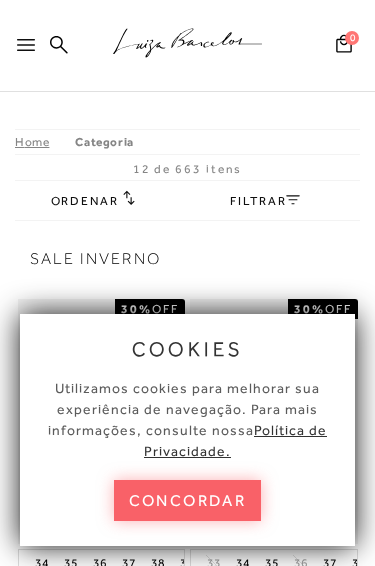 scroll, scrollTop: 0, scrollLeft: 0, axis: both 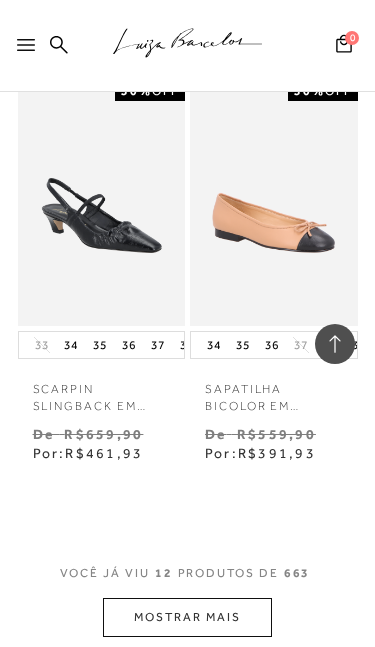 click on "MOSTRAR MAIS" at bounding box center [187, 617] 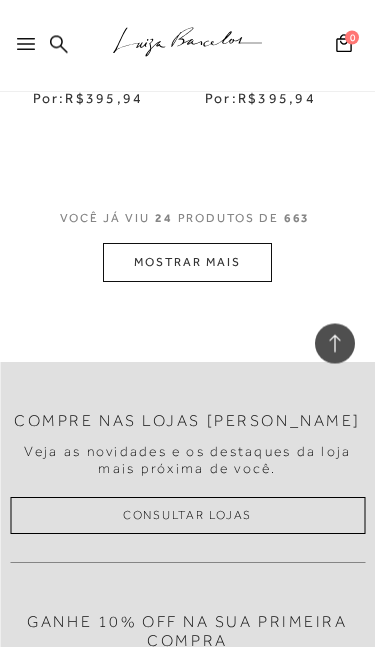 scroll, scrollTop: 5013, scrollLeft: 0, axis: vertical 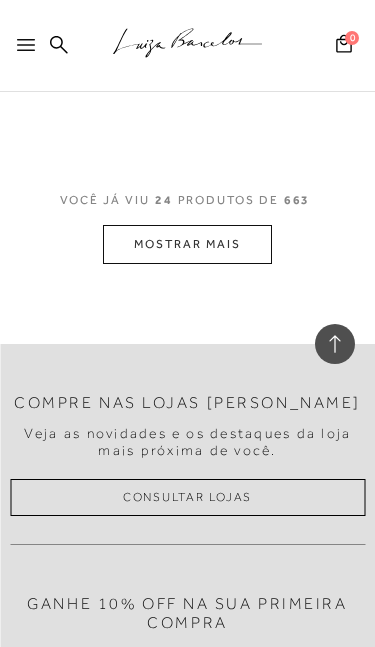 click on "MOSTRAR MAIS" at bounding box center [187, 244] 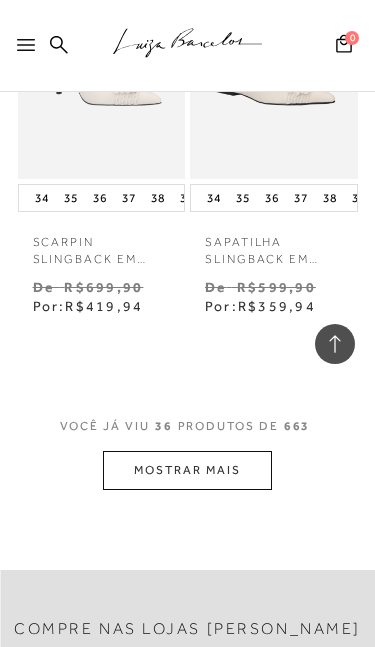 scroll, scrollTop: 7221, scrollLeft: 0, axis: vertical 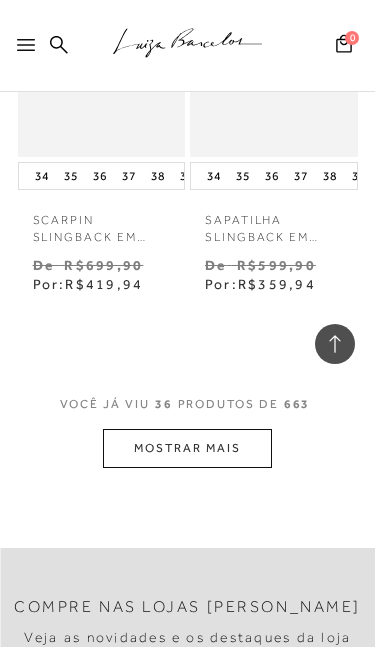 click on "MOSTRAR MAIS" at bounding box center (187, 448) 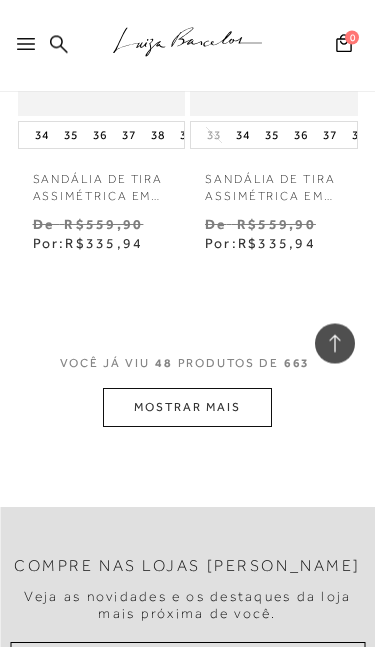 scroll, scrollTop: 9674, scrollLeft: 0, axis: vertical 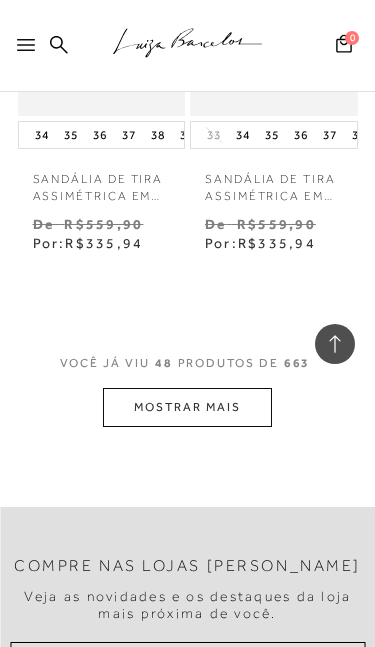 click on "MOSTRAR MAIS" at bounding box center [187, 407] 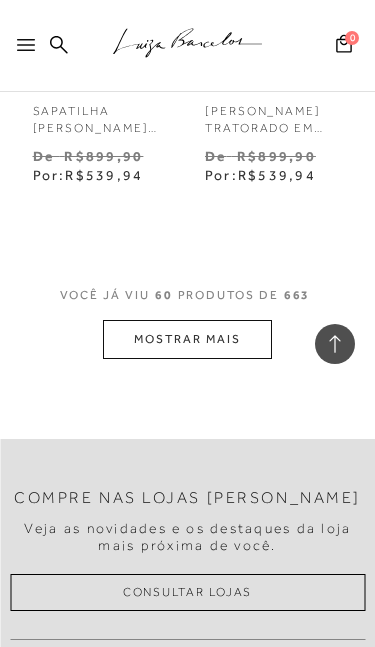scroll, scrollTop: 12162, scrollLeft: 0, axis: vertical 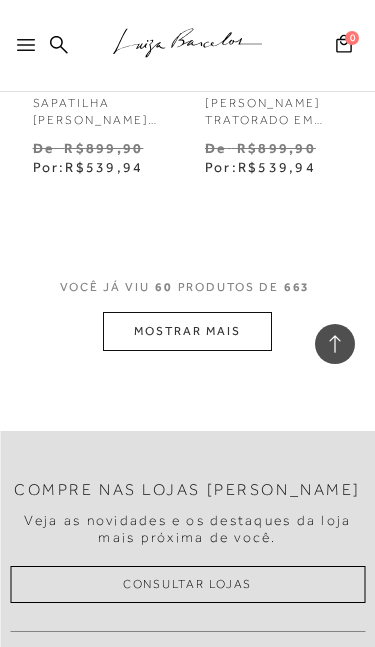 click on "MOSTRAR MAIS" at bounding box center (187, 331) 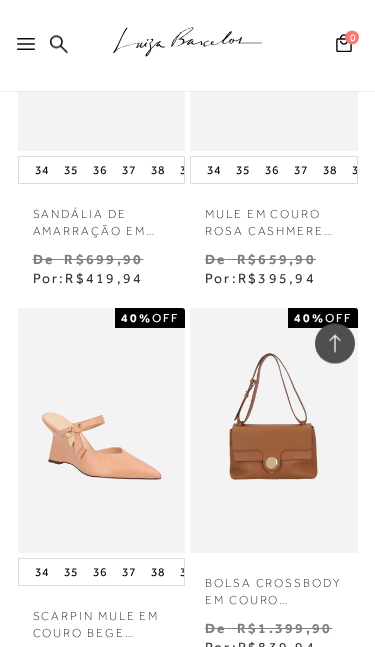 scroll, scrollTop: 13280, scrollLeft: 0, axis: vertical 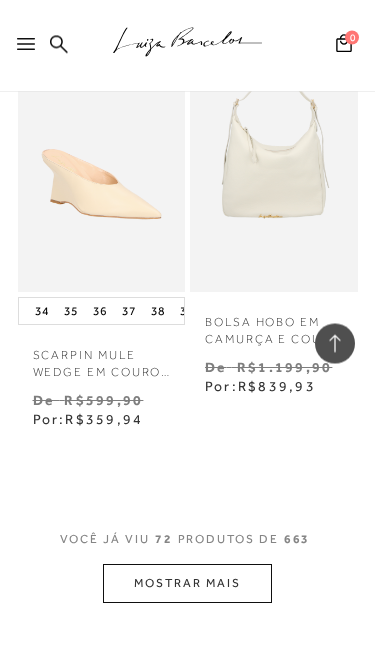 click on "MOSTRAR MAIS" at bounding box center (187, 584) 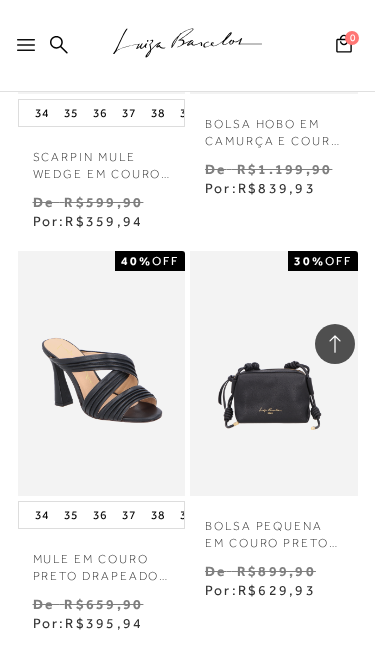 scroll, scrollTop: 14534, scrollLeft: 0, axis: vertical 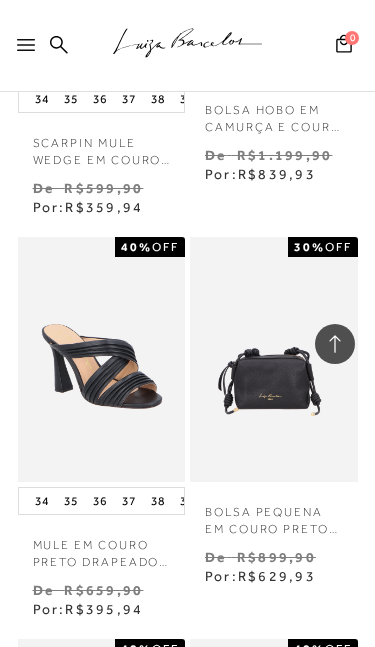 click at bounding box center [101, 359] 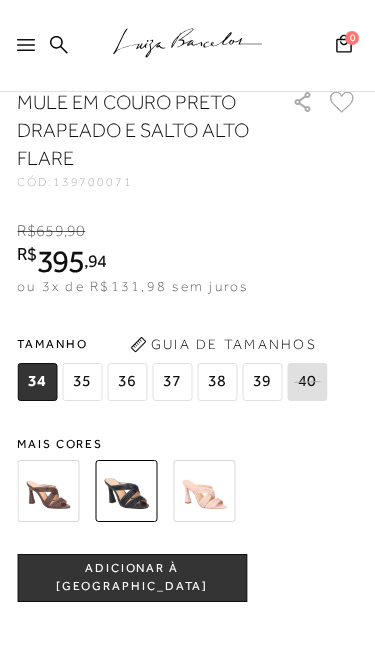 scroll, scrollTop: 728, scrollLeft: 0, axis: vertical 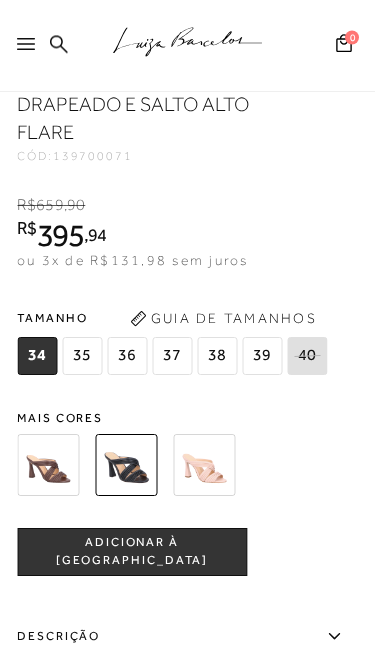 click at bounding box center (204, 466) 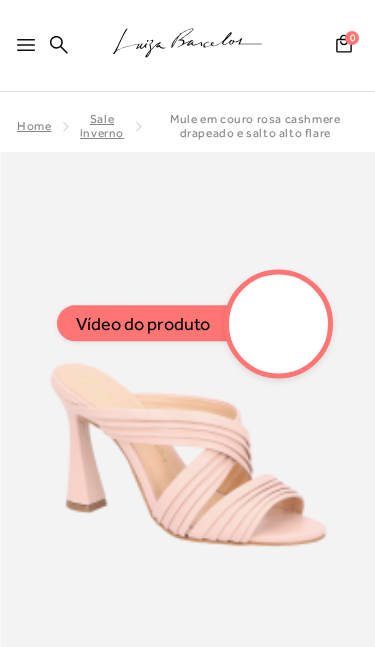click at bounding box center [279, 324] 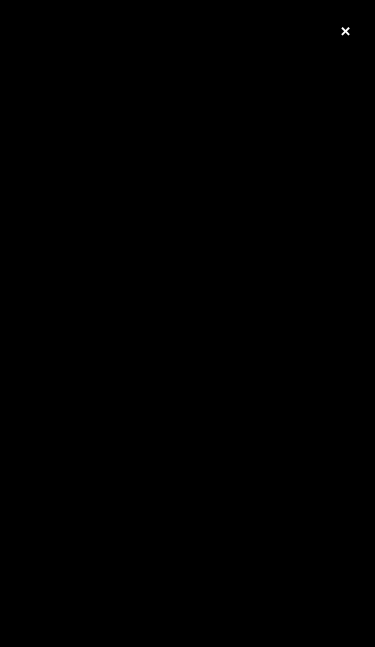 click on "×" at bounding box center (345, 30) 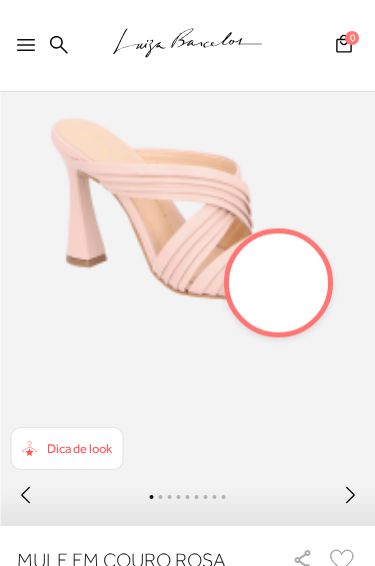 scroll, scrollTop: 244, scrollLeft: 0, axis: vertical 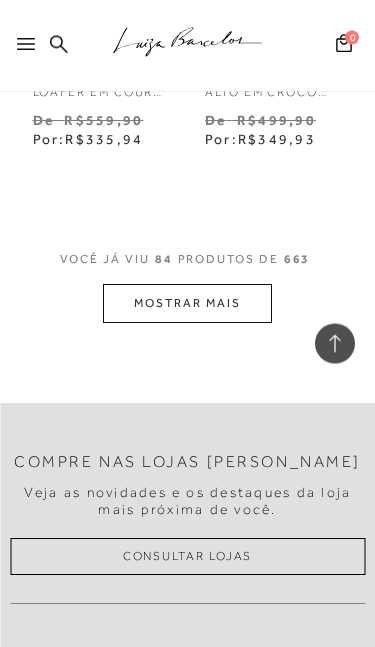 click on "MOSTRAR MAIS" at bounding box center (187, 304) 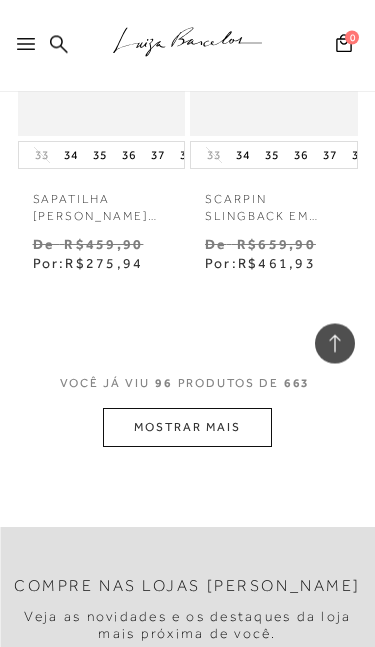 click on "MOSTRAR MAIS" at bounding box center [187, 428] 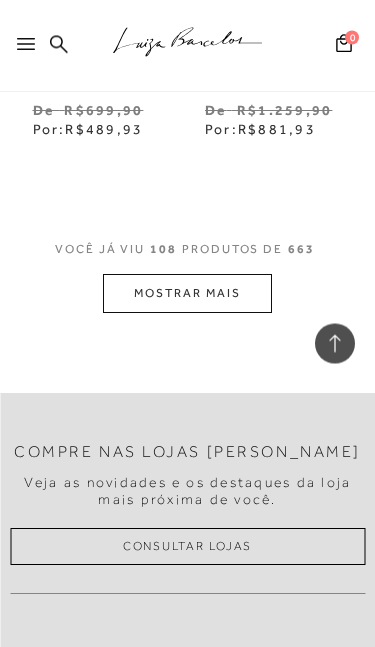 scroll, scrollTop: 21848, scrollLeft: 0, axis: vertical 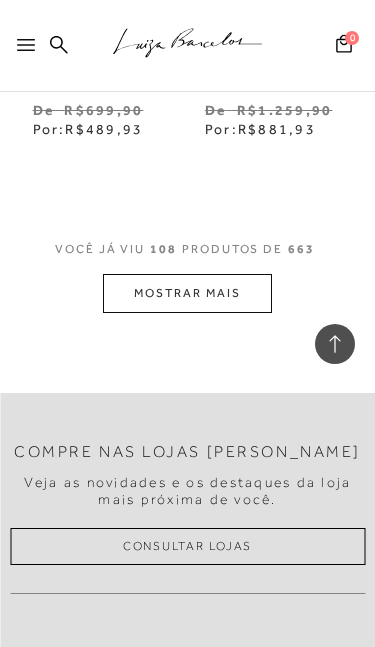 click on "MOSTRAR MAIS" at bounding box center [187, 293] 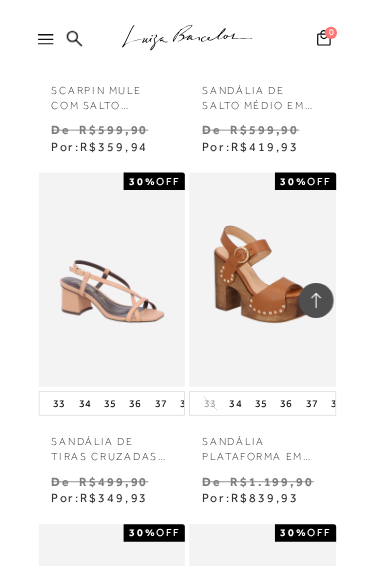 scroll, scrollTop: 21944, scrollLeft: 0, axis: vertical 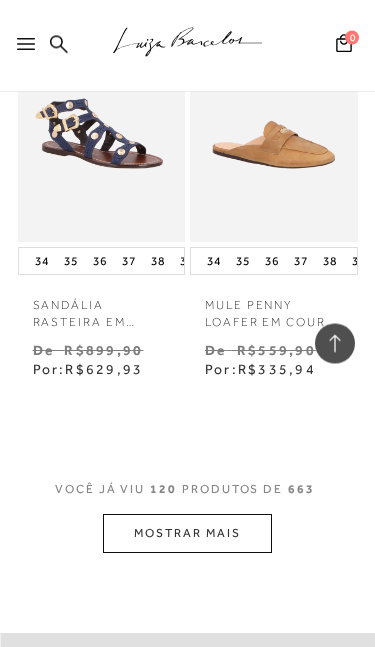 click on "MOSTRAR MAIS" at bounding box center (187, 534) 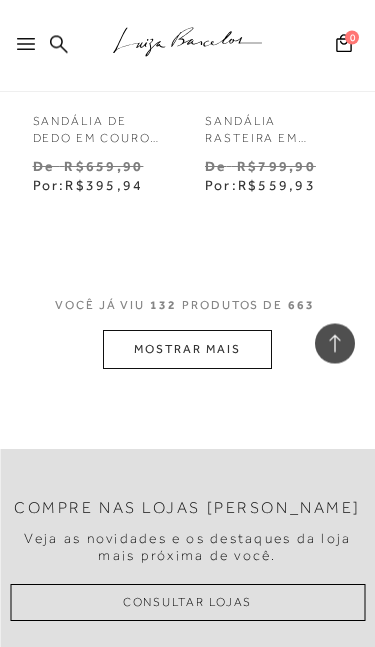 scroll, scrollTop: 26677, scrollLeft: 0, axis: vertical 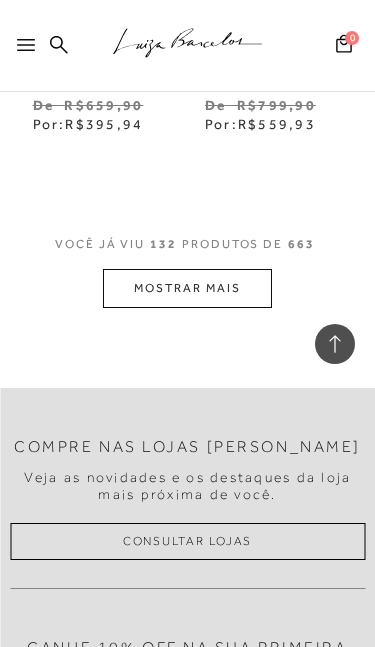click on "MOSTRAR MAIS" at bounding box center [187, 288] 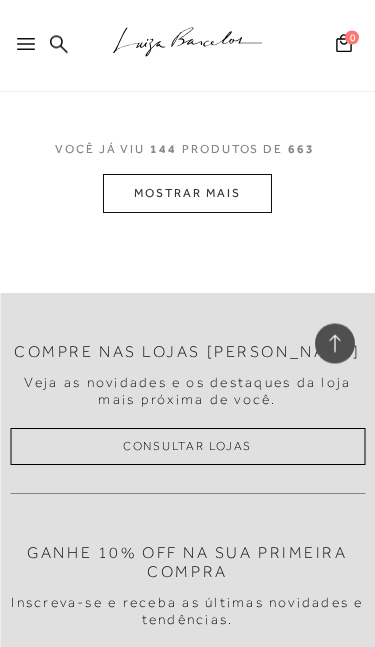 click on "MOSTRAR MAIS" at bounding box center (187, 194) 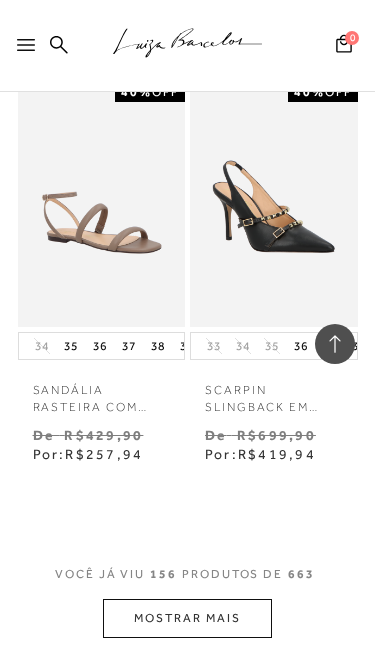 scroll, scrollTop: 31182, scrollLeft: 0, axis: vertical 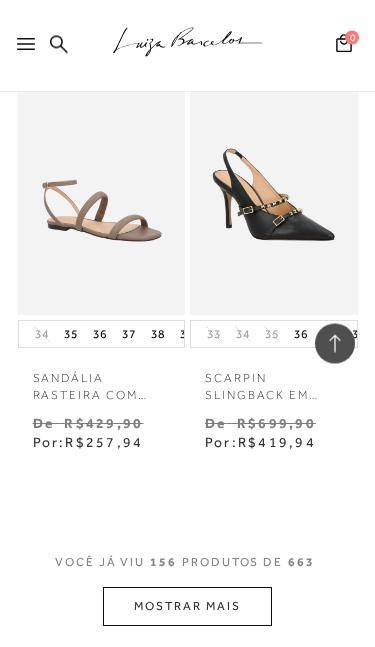 click on "MOSTRAR MAIS" at bounding box center (187, 607) 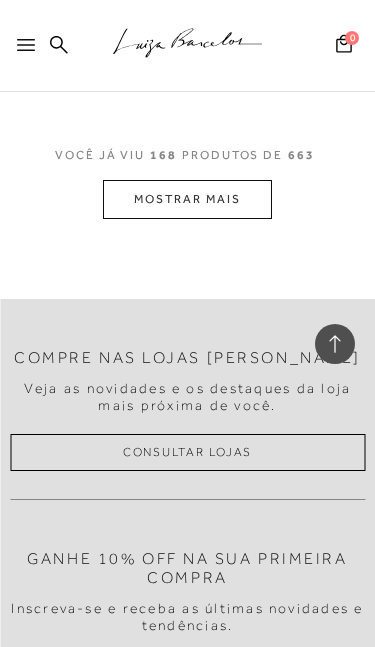 scroll, scrollTop: 34040, scrollLeft: 0, axis: vertical 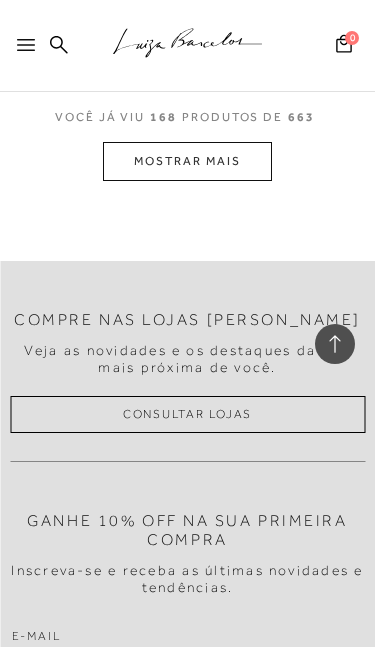 click on "MOSTRAR MAIS" at bounding box center [187, 161] 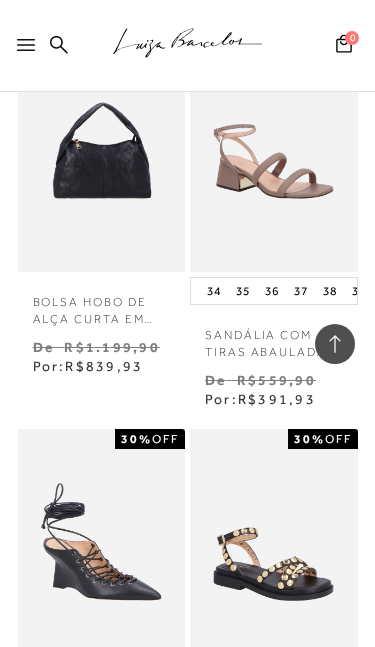 click at bounding box center [273, 551] 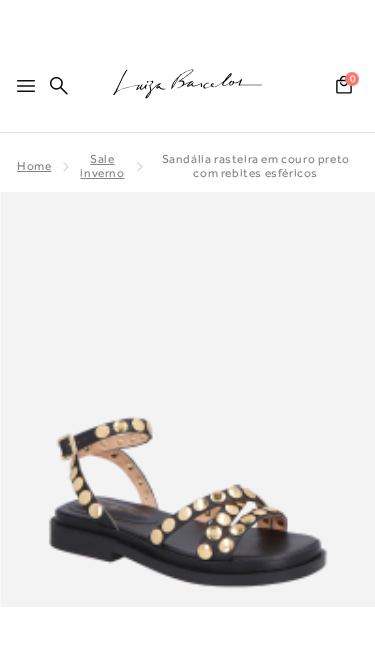scroll, scrollTop: 4, scrollLeft: 0, axis: vertical 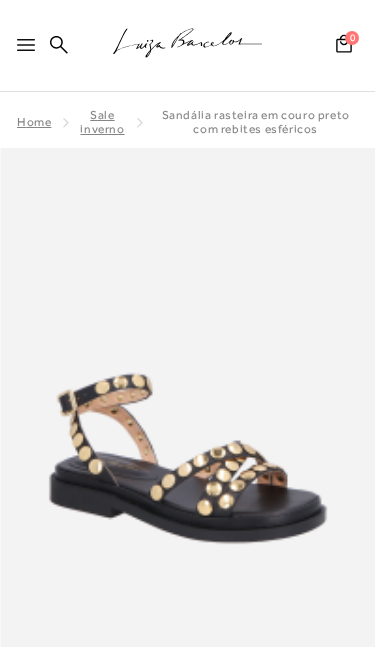 click at bounding box center (187, 429) 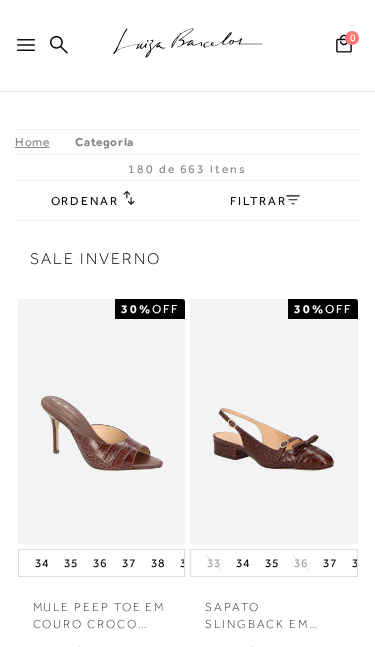 click on "FILTRAR" at bounding box center (265, 201) 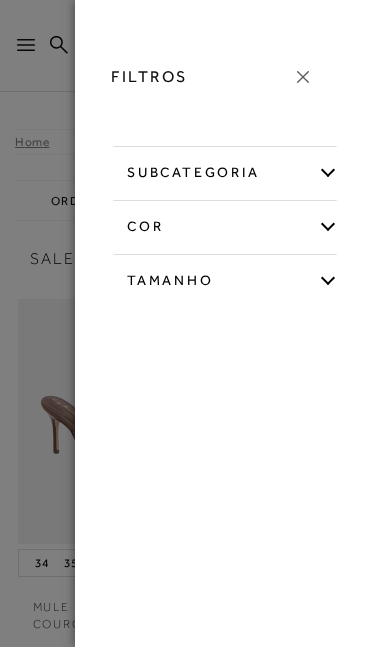 click on "subcategoria" at bounding box center [225, 169] 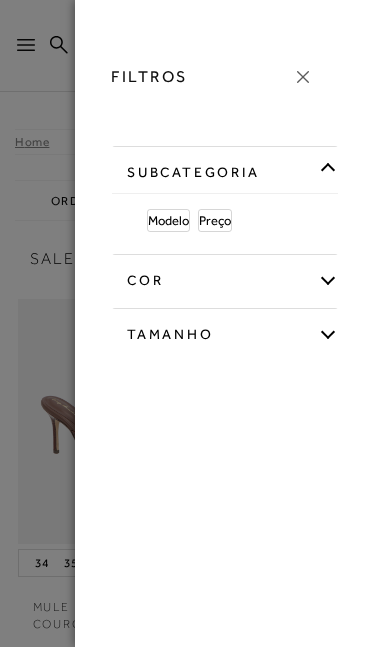 click on "Tamanho" at bounding box center (225, 331) 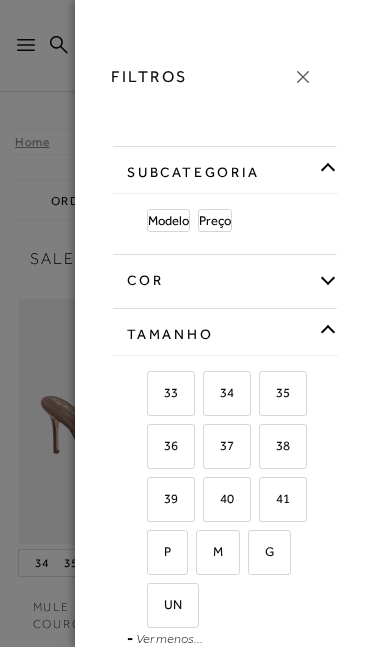 click on "36" at bounding box center [171, 446] 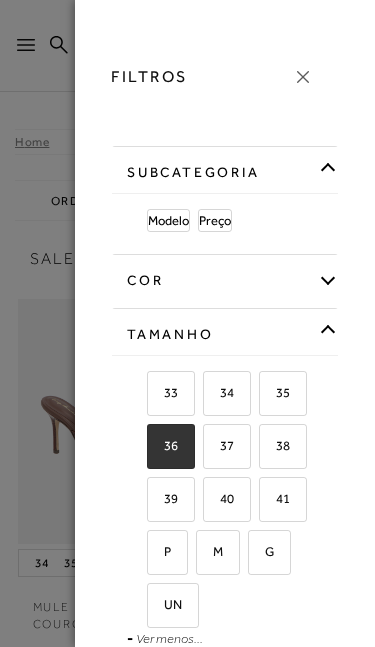 checkbox on "true" 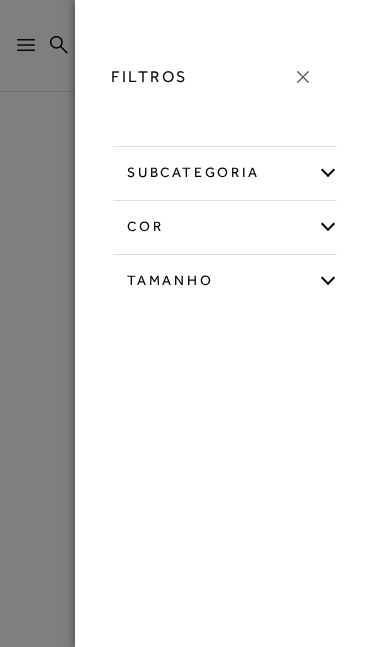 scroll, scrollTop: 0, scrollLeft: 0, axis: both 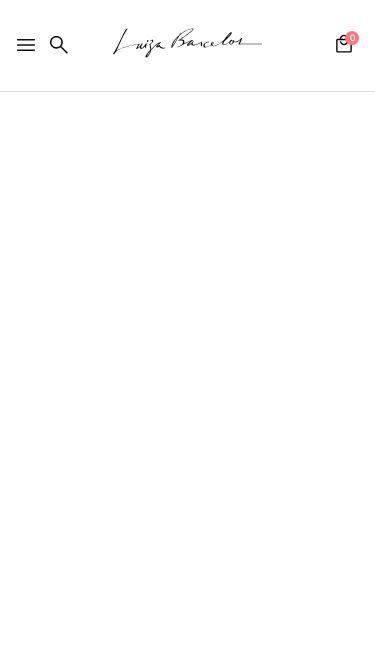 click on "Cabeçalho de navegação orientada
FILTROS
36
×
Limpar todos os refinamentos
subcategoria
Modelo Preço cor AZUL" at bounding box center (187, 324) 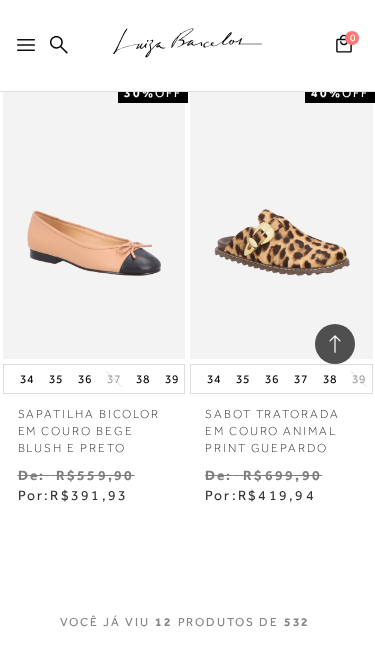 scroll, scrollTop: 2507, scrollLeft: 0, axis: vertical 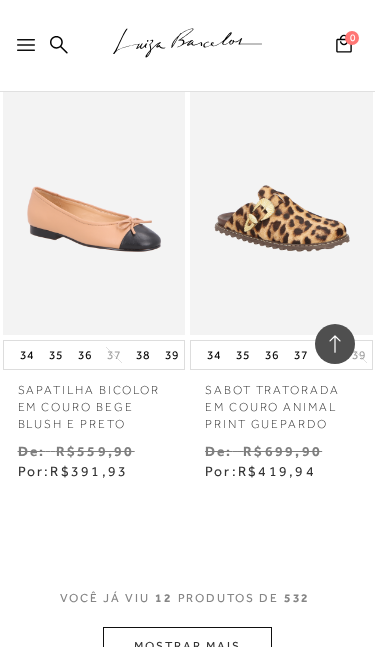 click on "MOSTRAR MAIS" at bounding box center [187, 646] 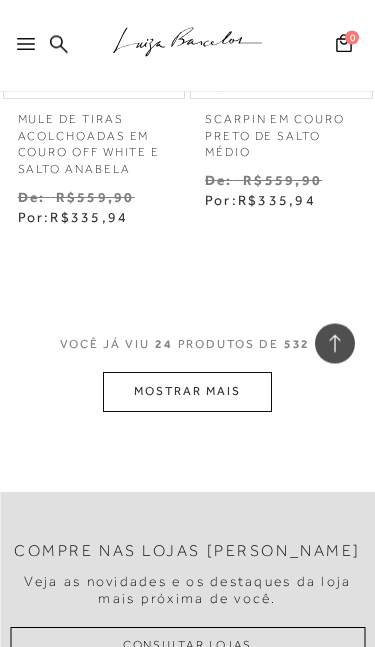 scroll, scrollTop: 5581, scrollLeft: 0, axis: vertical 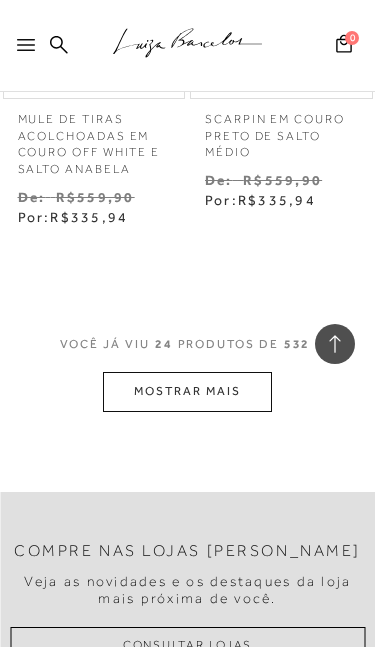 click on "MOSTRAR MAIS" at bounding box center (187, 391) 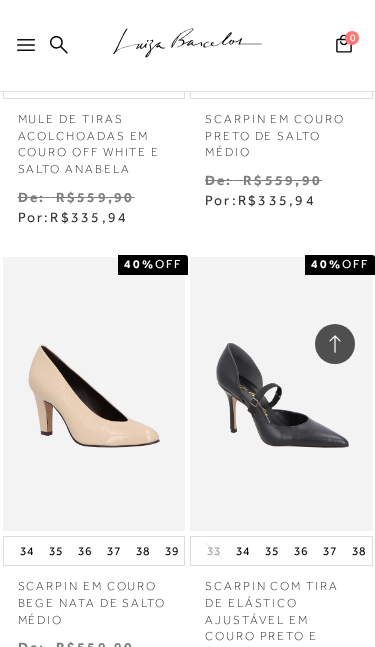 click on "36" at bounding box center (301, 551) 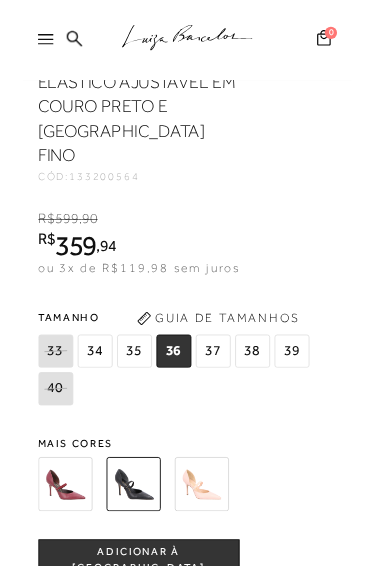 scroll, scrollTop: 793, scrollLeft: 0, axis: vertical 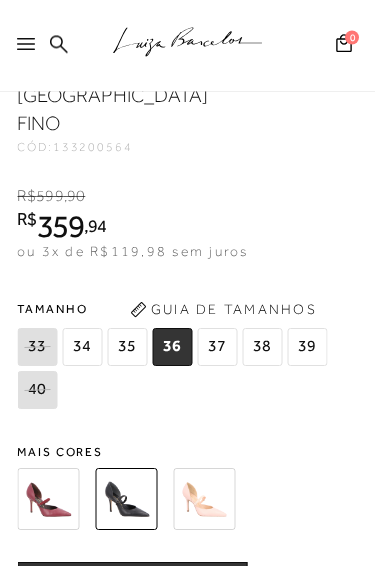 click on "ADICIONAR À [GEOGRAPHIC_DATA]" at bounding box center (132, 587) 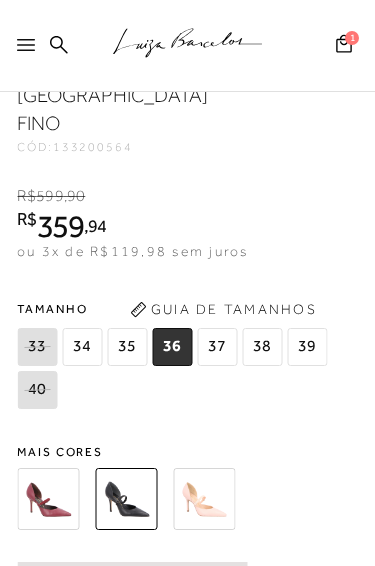 click at bounding box center (204, 499) 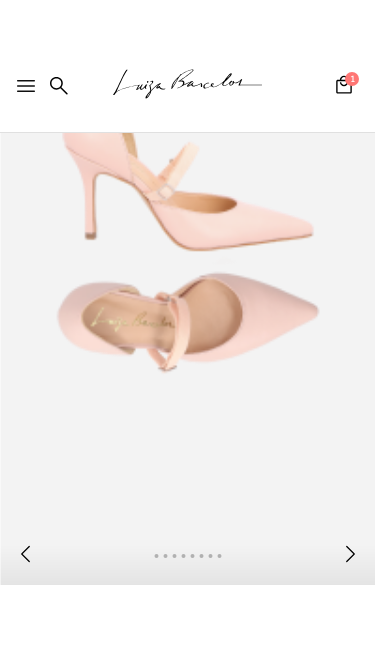 scroll, scrollTop: 237, scrollLeft: 0, axis: vertical 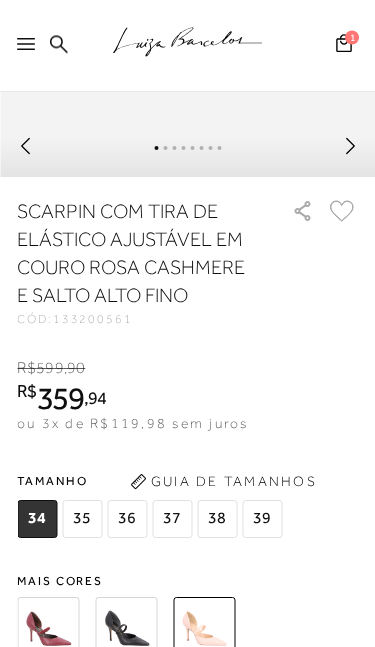 click on "36" at bounding box center (127, 520) 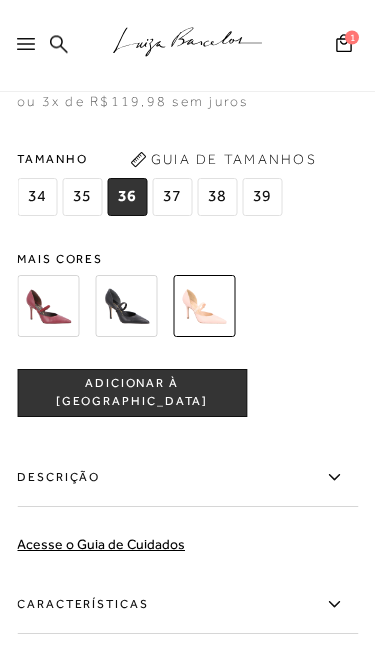 click on "ADICIONAR À [GEOGRAPHIC_DATA]" at bounding box center (132, 394) 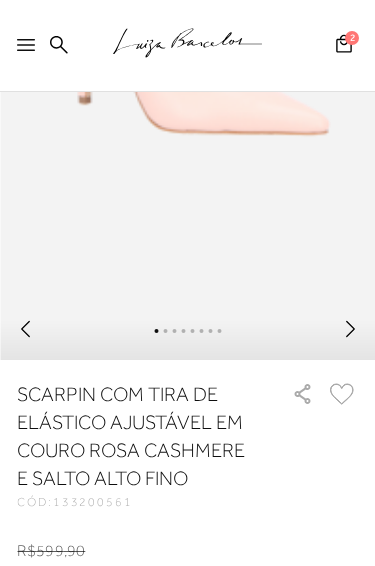 scroll, scrollTop: 0, scrollLeft: 0, axis: both 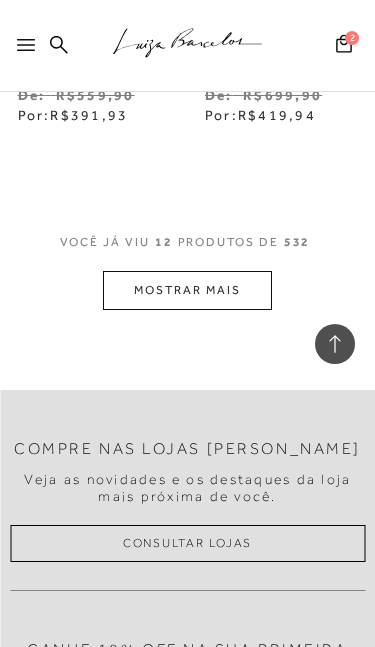 click on "MOSTRAR MAIS" at bounding box center [187, 290] 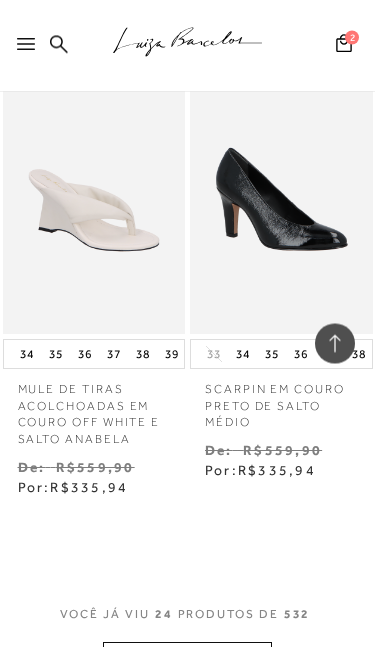 scroll, scrollTop: 5372, scrollLeft: 0, axis: vertical 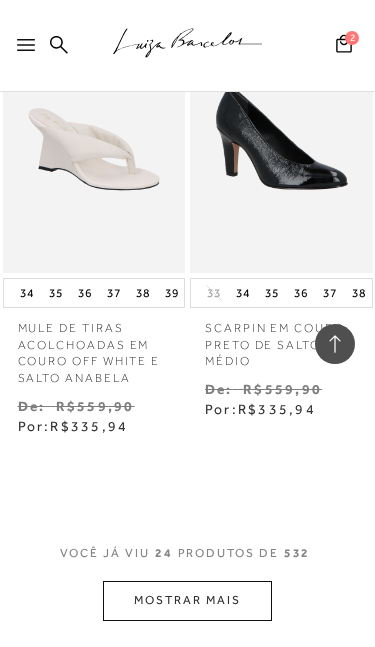 click on "VOCê JÁ VIU
24
PRODUTOS DE
532" at bounding box center [188, 563] 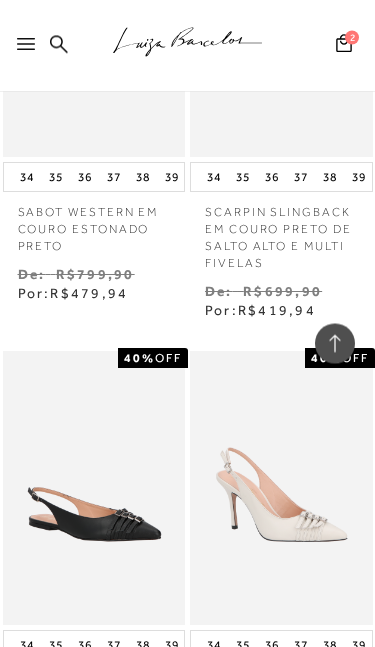 scroll, scrollTop: 7091, scrollLeft: 0, axis: vertical 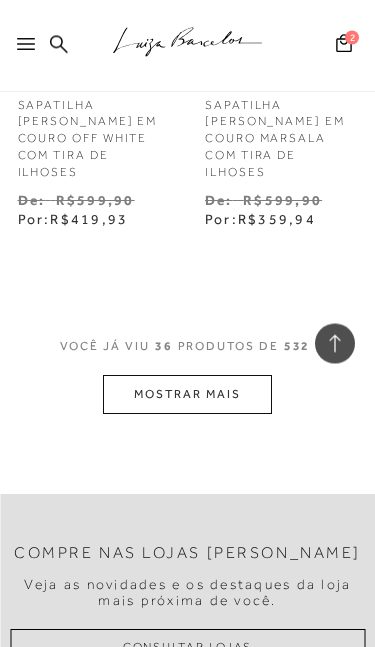 click on "MOSTRAR MAIS" at bounding box center (187, 395) 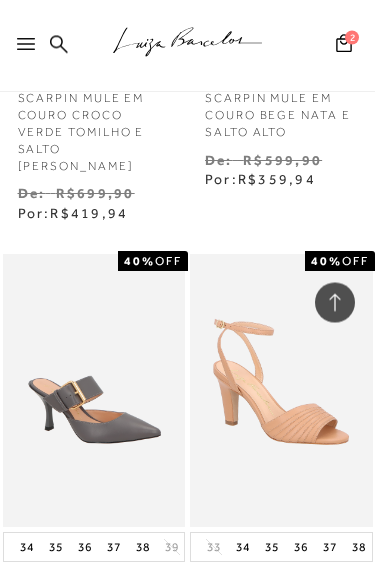 scroll, scrollTop: 9443, scrollLeft: 0, axis: vertical 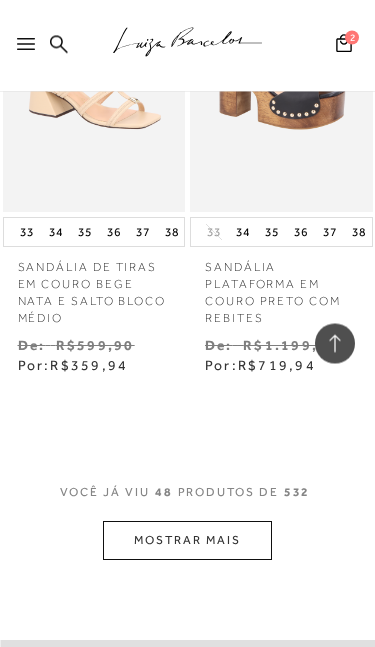 click on "MOSTRAR MAIS" at bounding box center (187, 541) 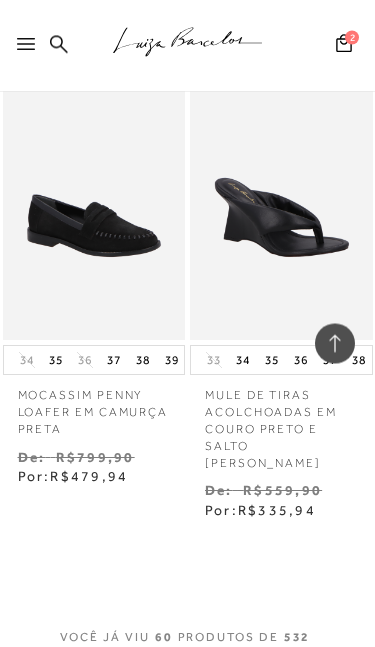 scroll, scrollTop: 13931, scrollLeft: 0, axis: vertical 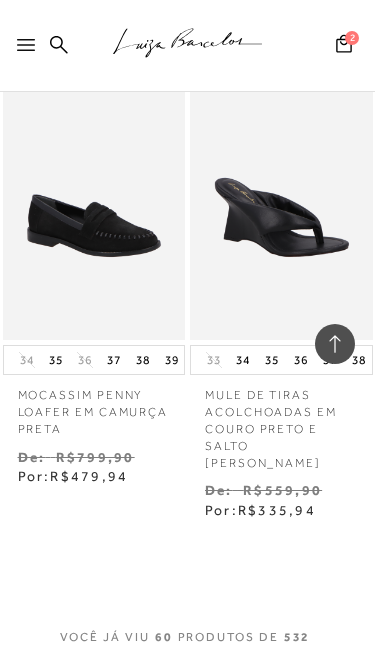 click on "MOSTRAR MAIS" at bounding box center [187, 685] 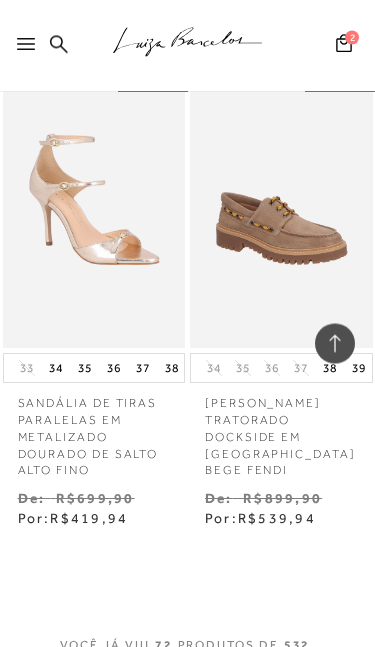scroll, scrollTop: 16761, scrollLeft: 0, axis: vertical 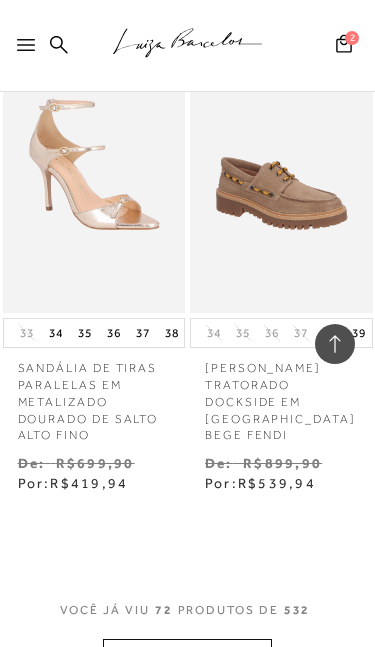 click on "MOSTRAR MAIS" at bounding box center (187, 658) 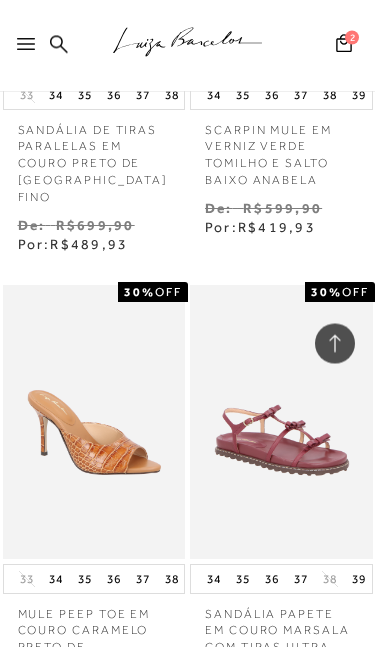 scroll, scrollTop: 19434, scrollLeft: 0, axis: vertical 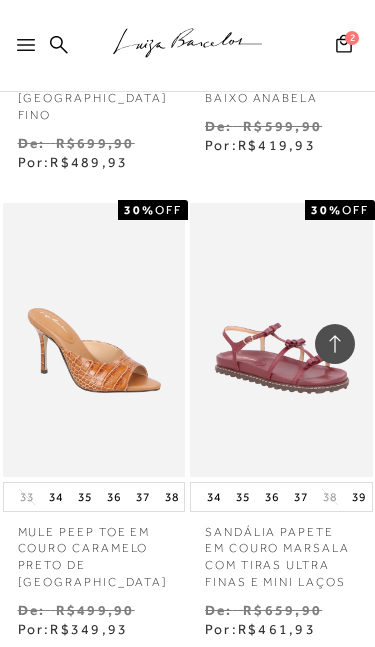 click on "MOSTRAR MAIS" at bounding box center [187, 804] 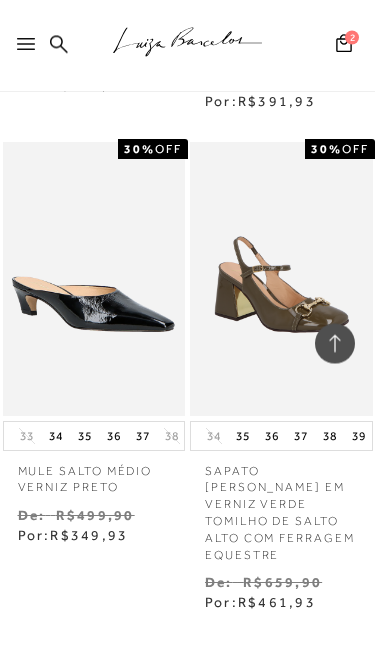 click on "MOSTRAR MAIS" at bounding box center (187, 778) 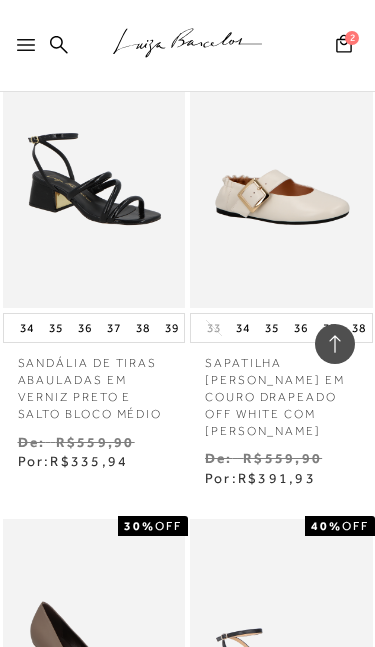 scroll, scrollTop: 24959, scrollLeft: 0, axis: vertical 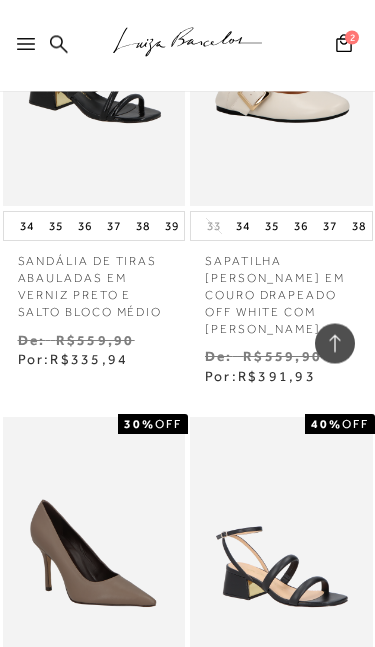 click on "MOSTRAR MAIS" at bounding box center (187, 1019) 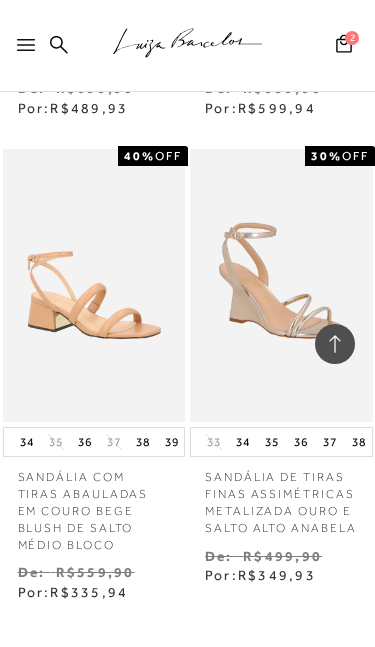 scroll, scrollTop: 28026, scrollLeft: 0, axis: vertical 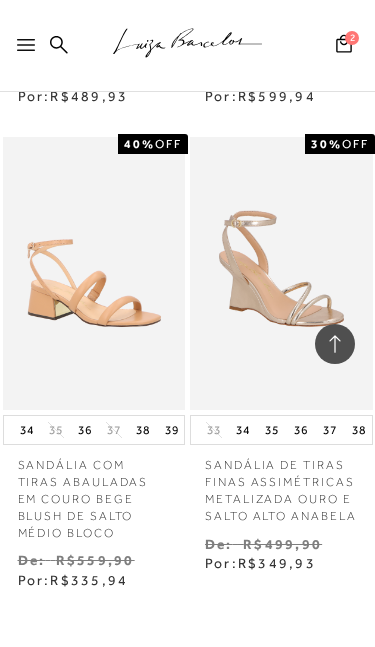 click on "MOSTRAR MAIS" at bounding box center (187, 755) 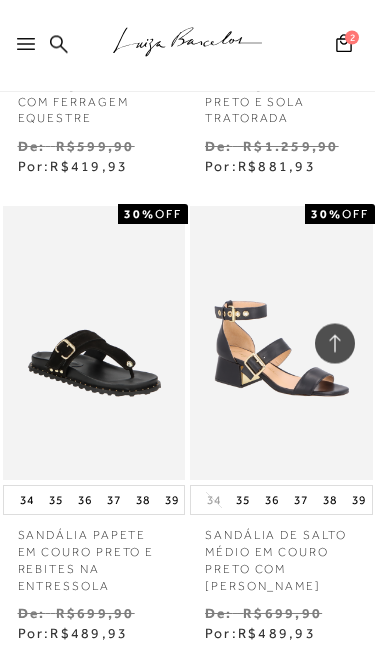 scroll, scrollTop: 30359, scrollLeft: 0, axis: vertical 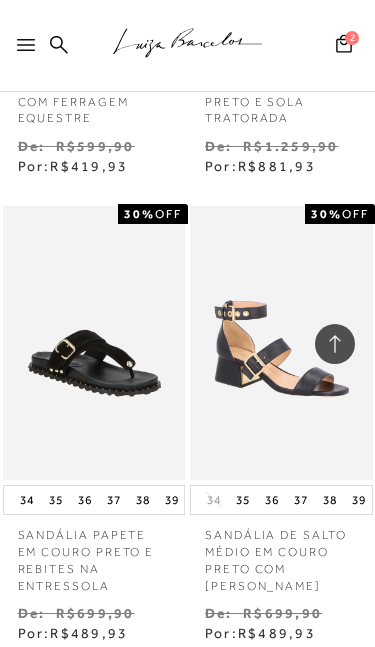 click 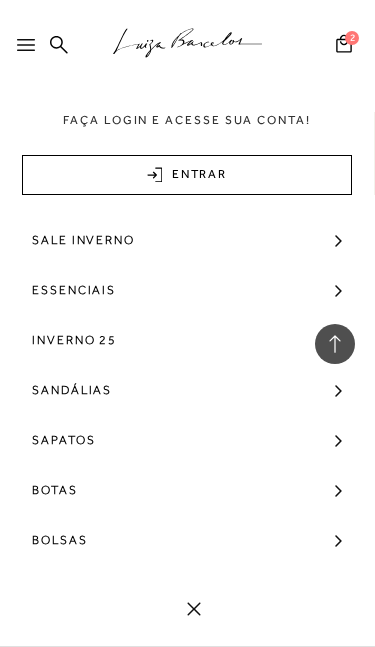 click on "Sale Inverno" at bounding box center [187, 240] 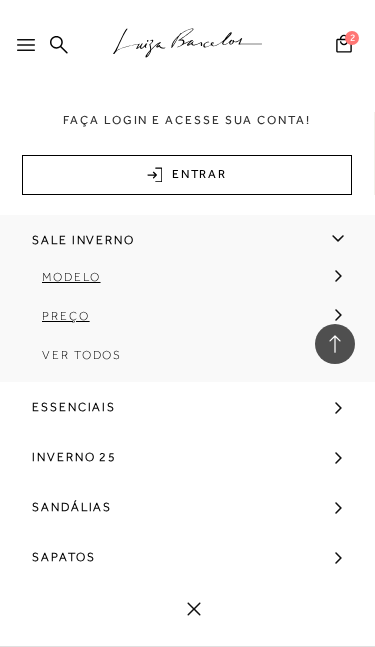 click on "Modelo" at bounding box center (181, 284) 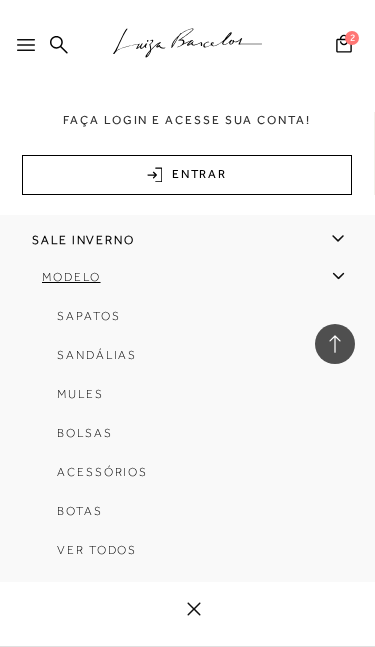 click on "Sapatos" at bounding box center (88, 316) 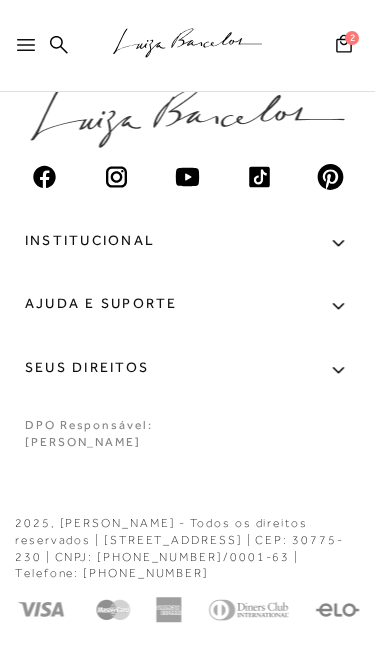 scroll, scrollTop: 0, scrollLeft: 0, axis: both 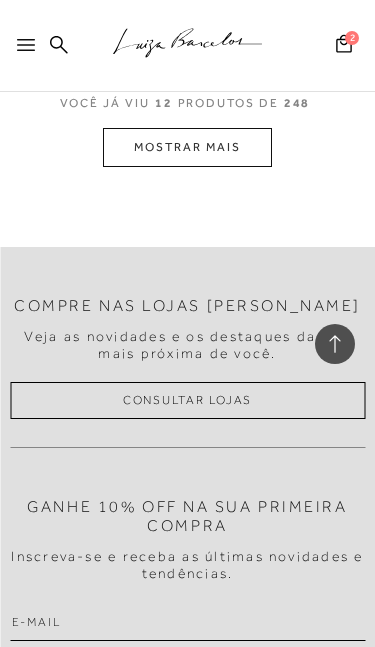 click on "MOSTRAR MAIS" at bounding box center [187, 147] 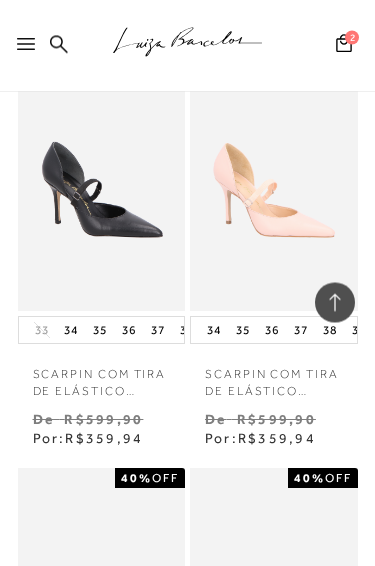 scroll, scrollTop: 2629, scrollLeft: 0, axis: vertical 